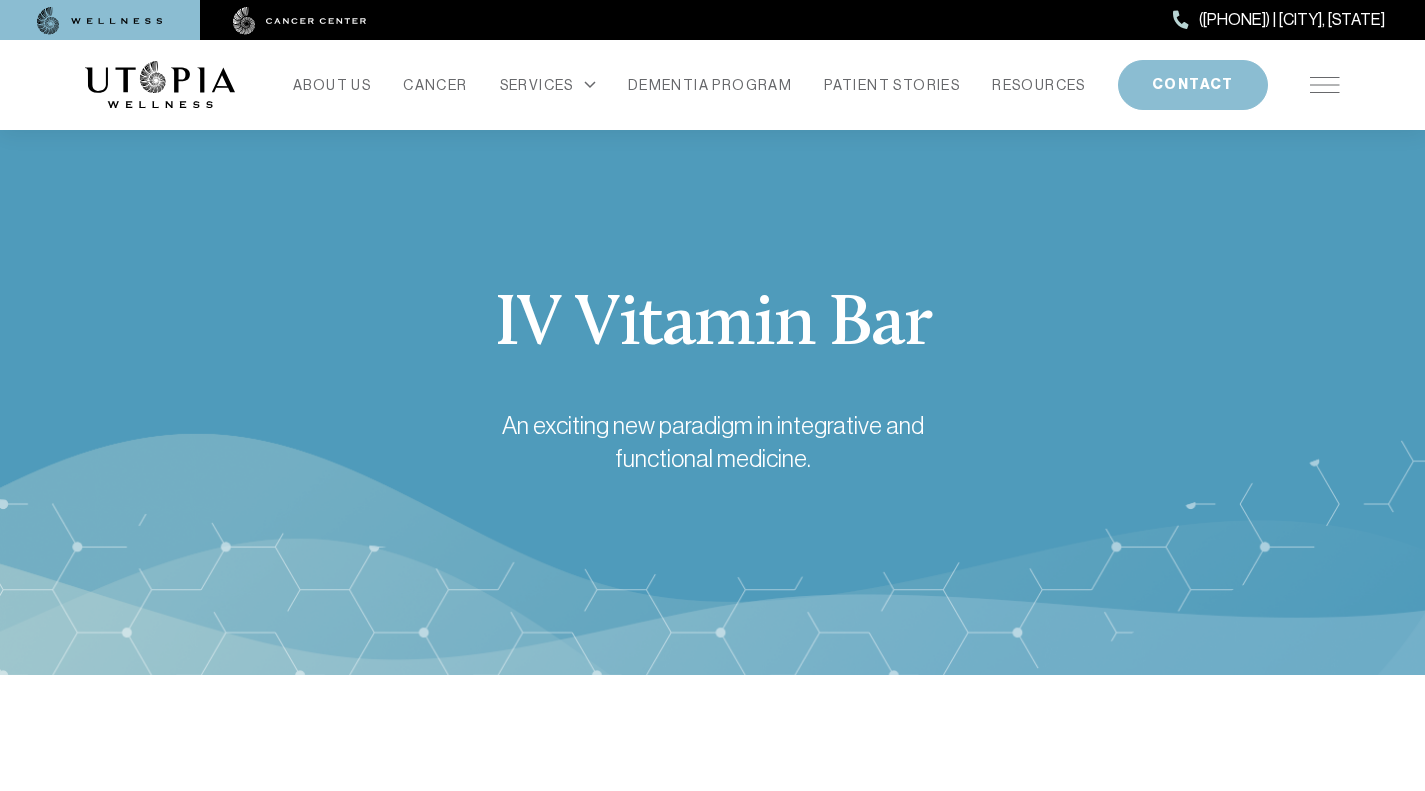 scroll, scrollTop: 0, scrollLeft: 0, axis: both 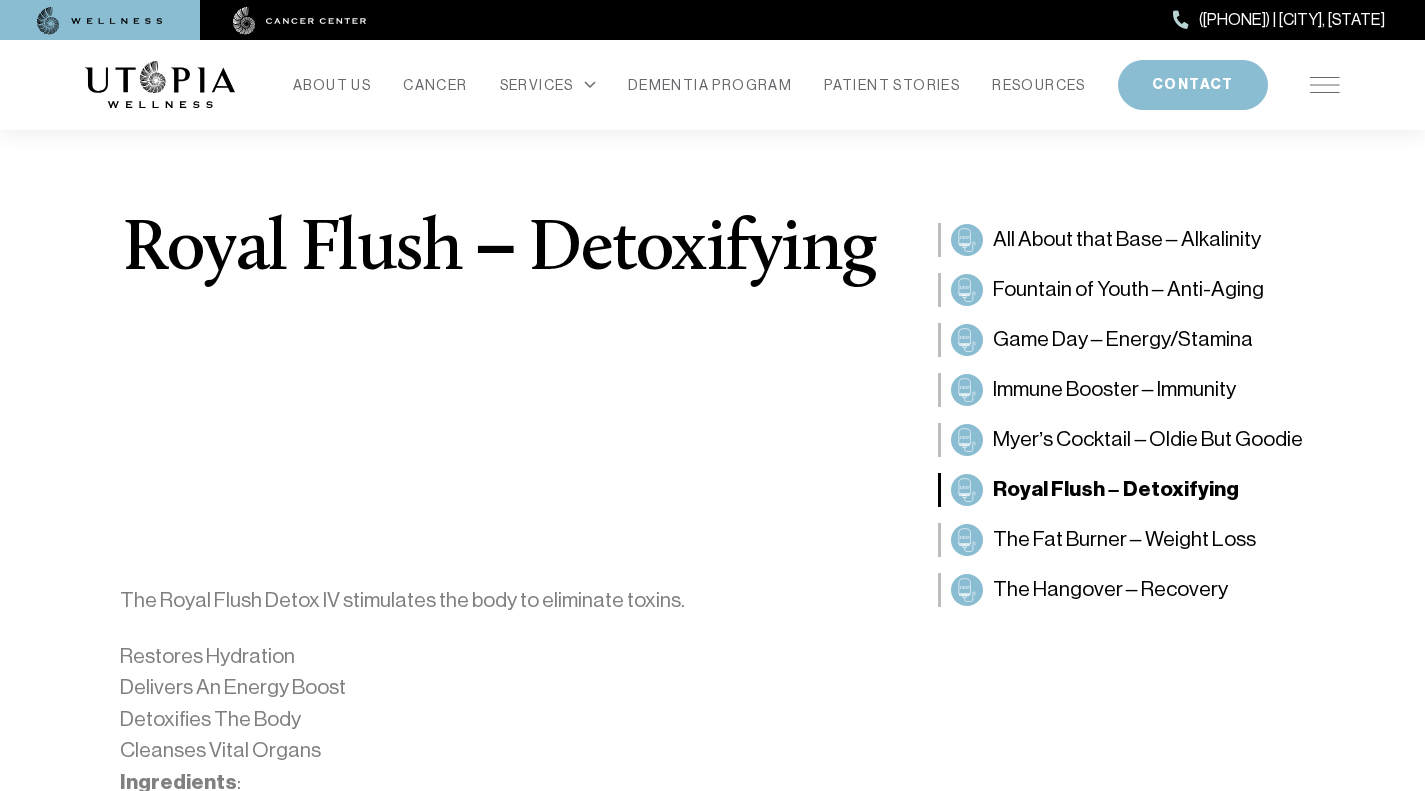 click on "ABOUT US CANCER SERVICES Services Overview Oxidative Stress: What It Is, Why It Matters, and How Utopia Wellness Can Help Long COVID & Holistic Therapies that really work Sjögren’s Syndrome Holistic Treatment Program Herbal Medicine Mystery Illnesses Health Conditions Dementia Holistic Treatment Program Sensitiv Imago Peroxide Therapy Mystery Illnesses Medical Weight Loss IV Vitamin Therapy Detoxification Colon Therapy Chelation Therapy Bio-Identical Hormones iVitamin Bar Overview Myer’s Cocktail – Oldie But Goodie All About that Base – Alkalinity Game Day – Energy/Stamina Immune Booster – Immunity Fountain of Youth – Anti-Aging The Fat Burner – Weight Loss The Hangover – Recovery Royal Flush – Detoxifying The IVitamin Bar prevents and helps treat a wide variety of conditions safely and effectively. Learn More DEMENTIA PROGRAM PATIENT STORIES RESOURCES CONTACT" at bounding box center [713, 85] 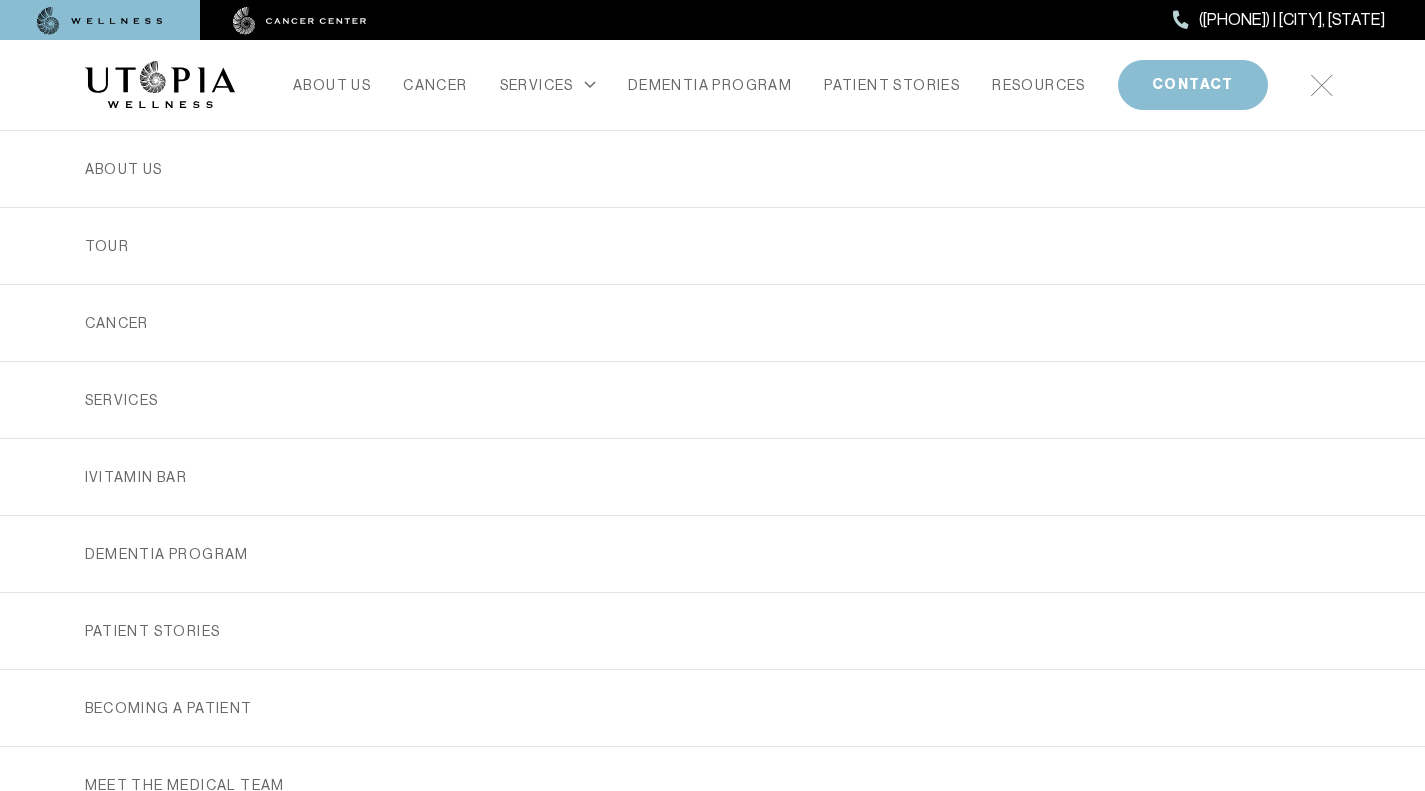 click on "TOUR" at bounding box center [713, 246] 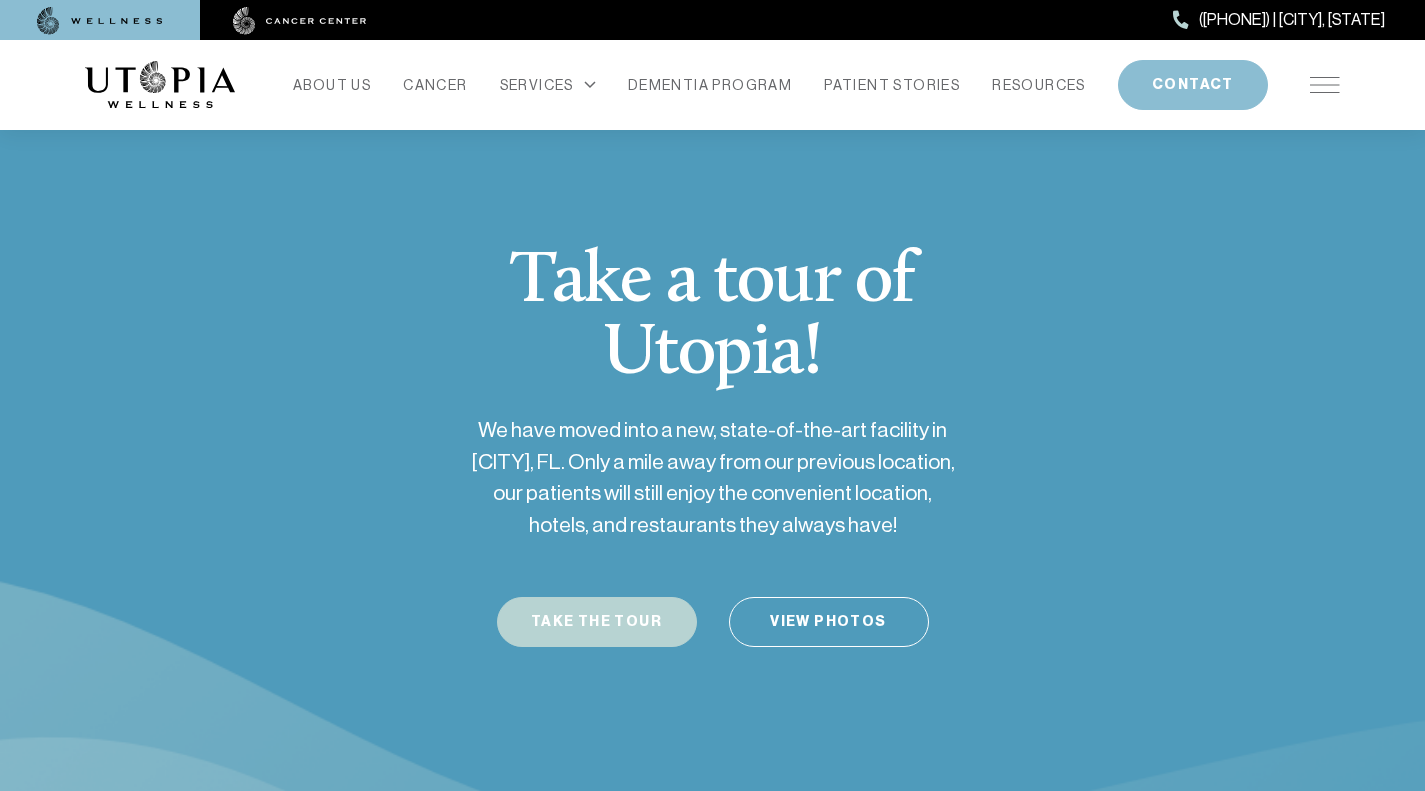 scroll, scrollTop: 0, scrollLeft: 0, axis: both 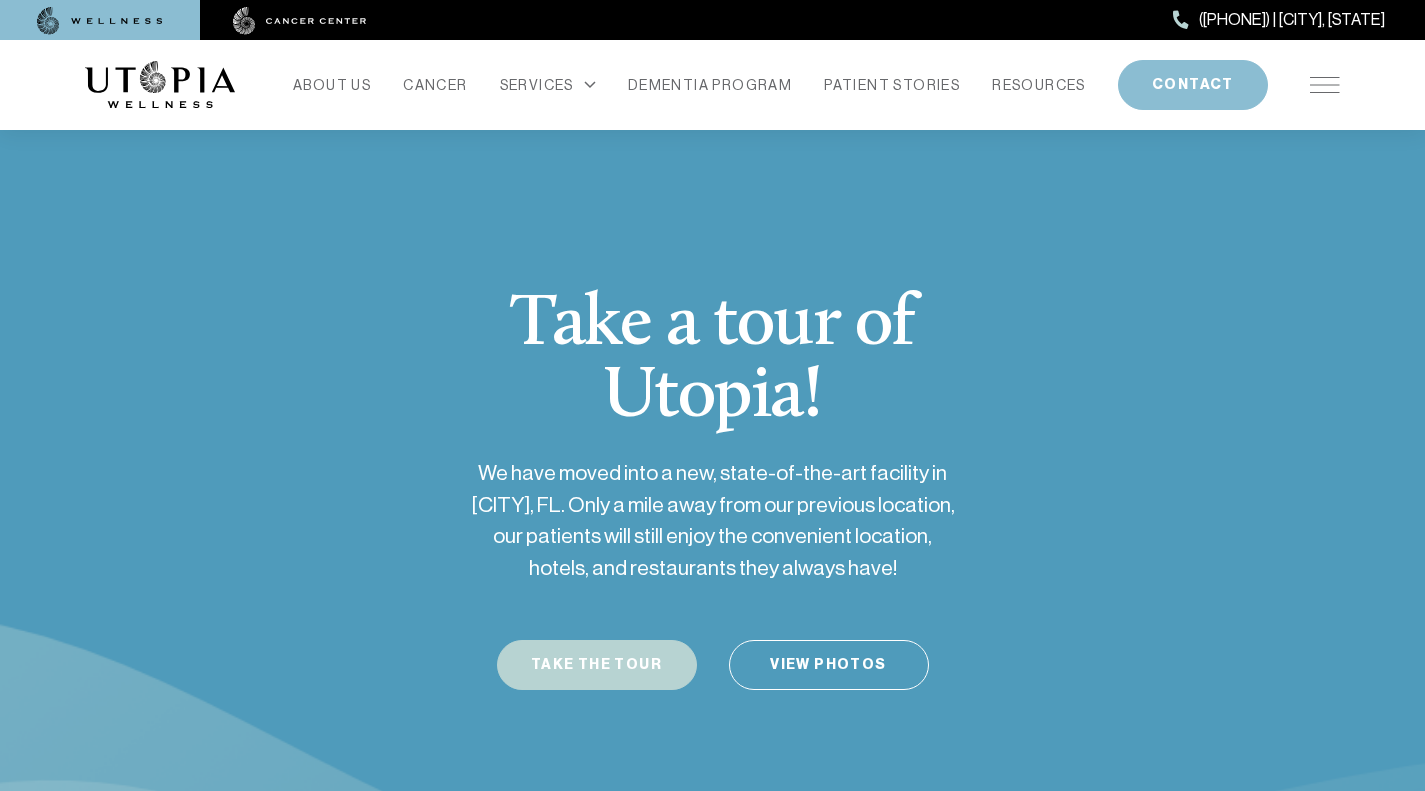 click on "RESOURCES" at bounding box center [1039, 85] 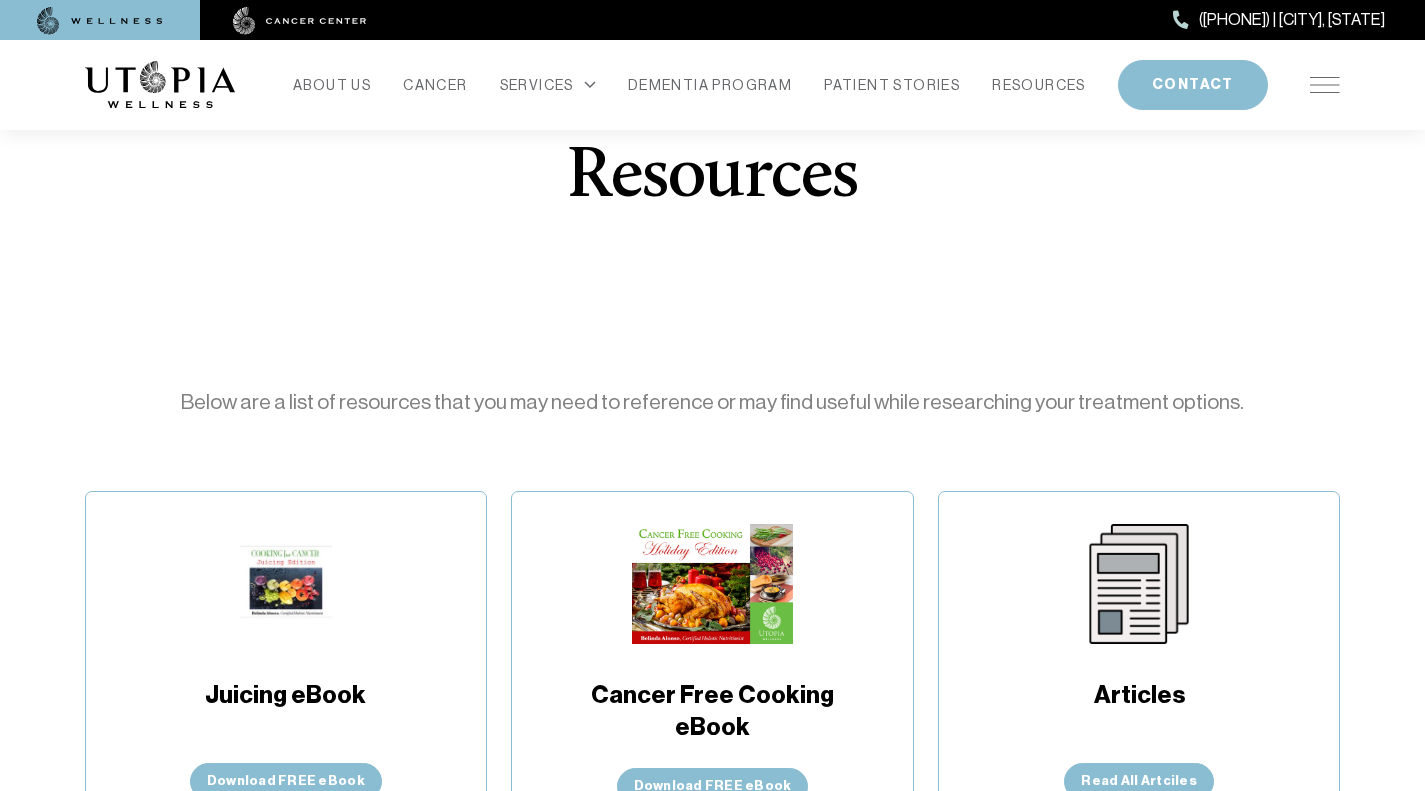 scroll, scrollTop: 0, scrollLeft: 0, axis: both 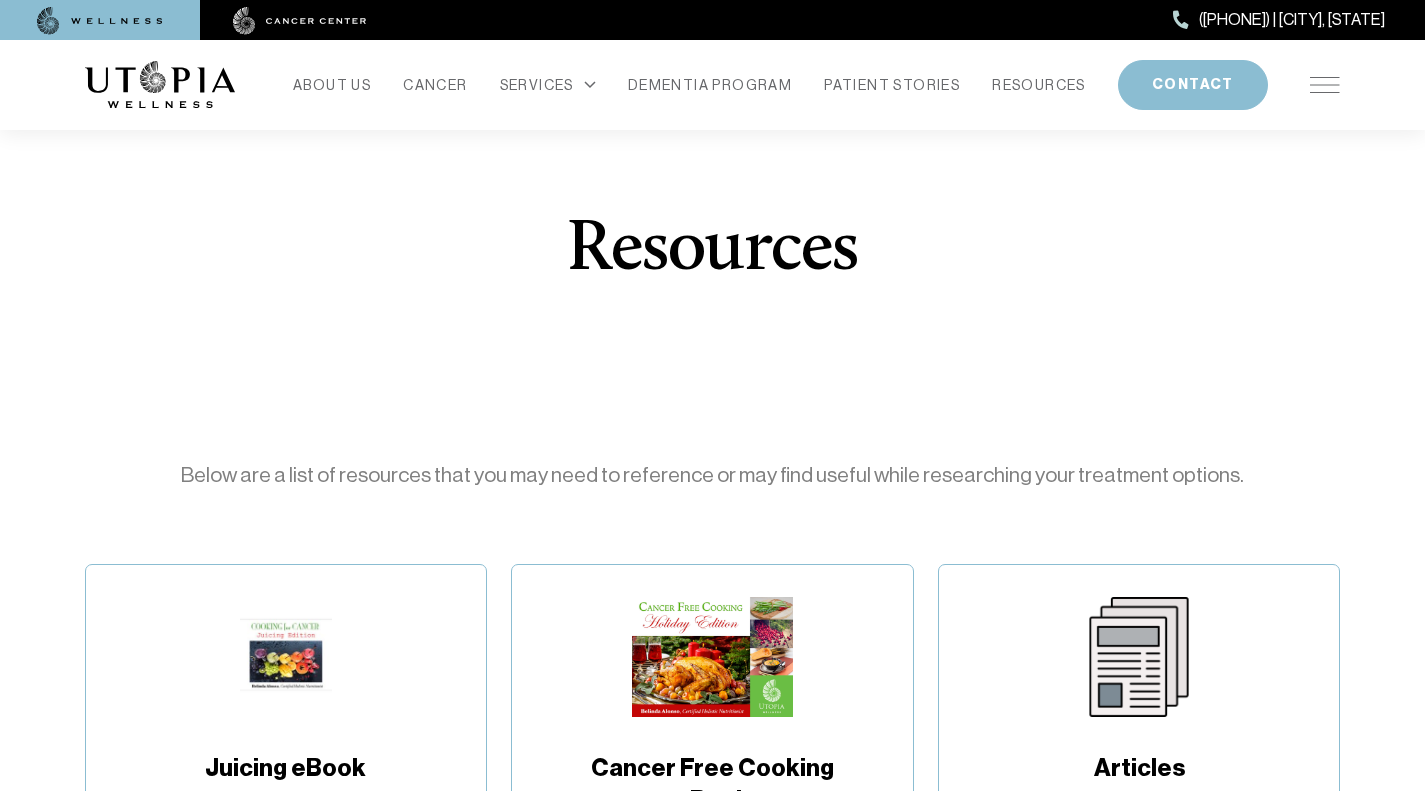click on "PATIENT STORIES" at bounding box center (892, 85) 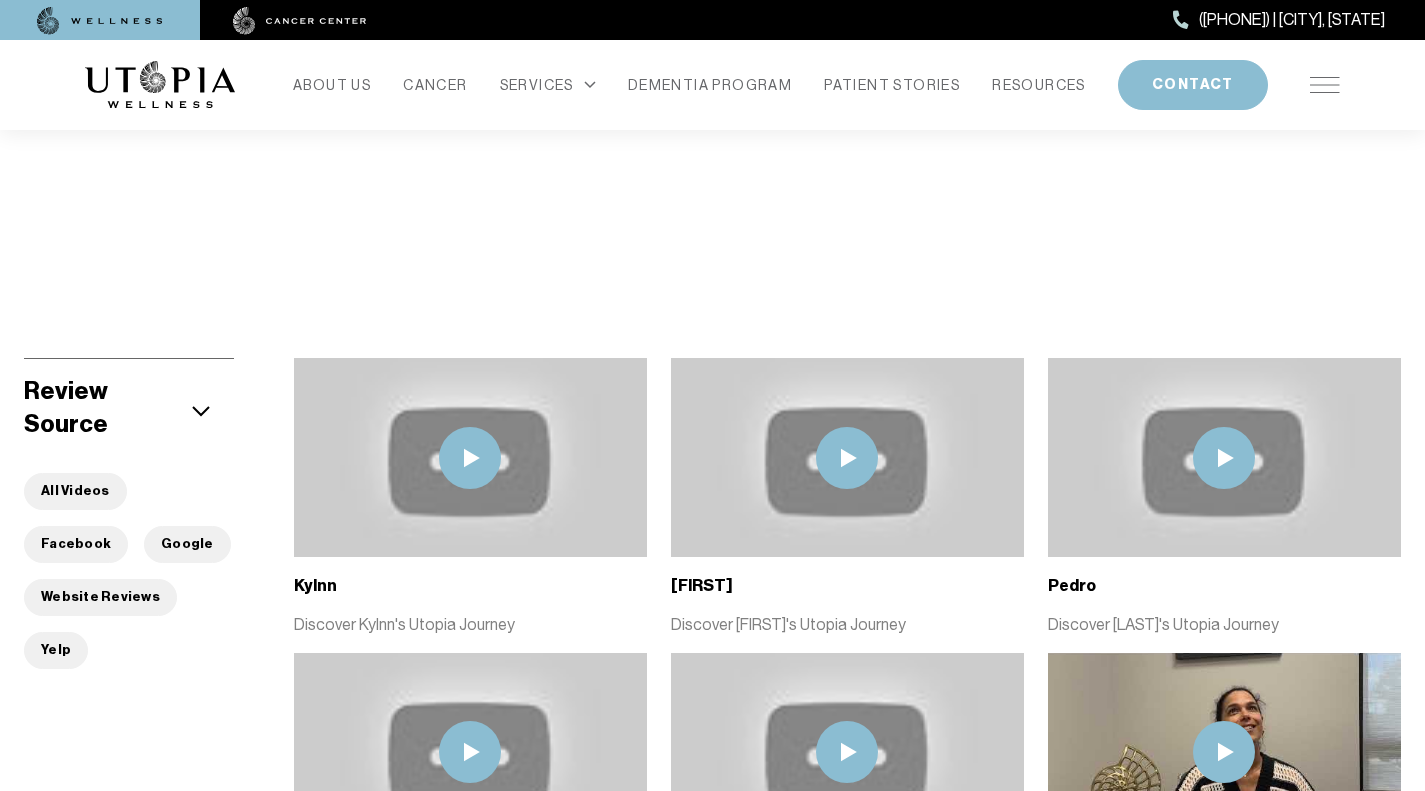 scroll, scrollTop: 0, scrollLeft: 0, axis: both 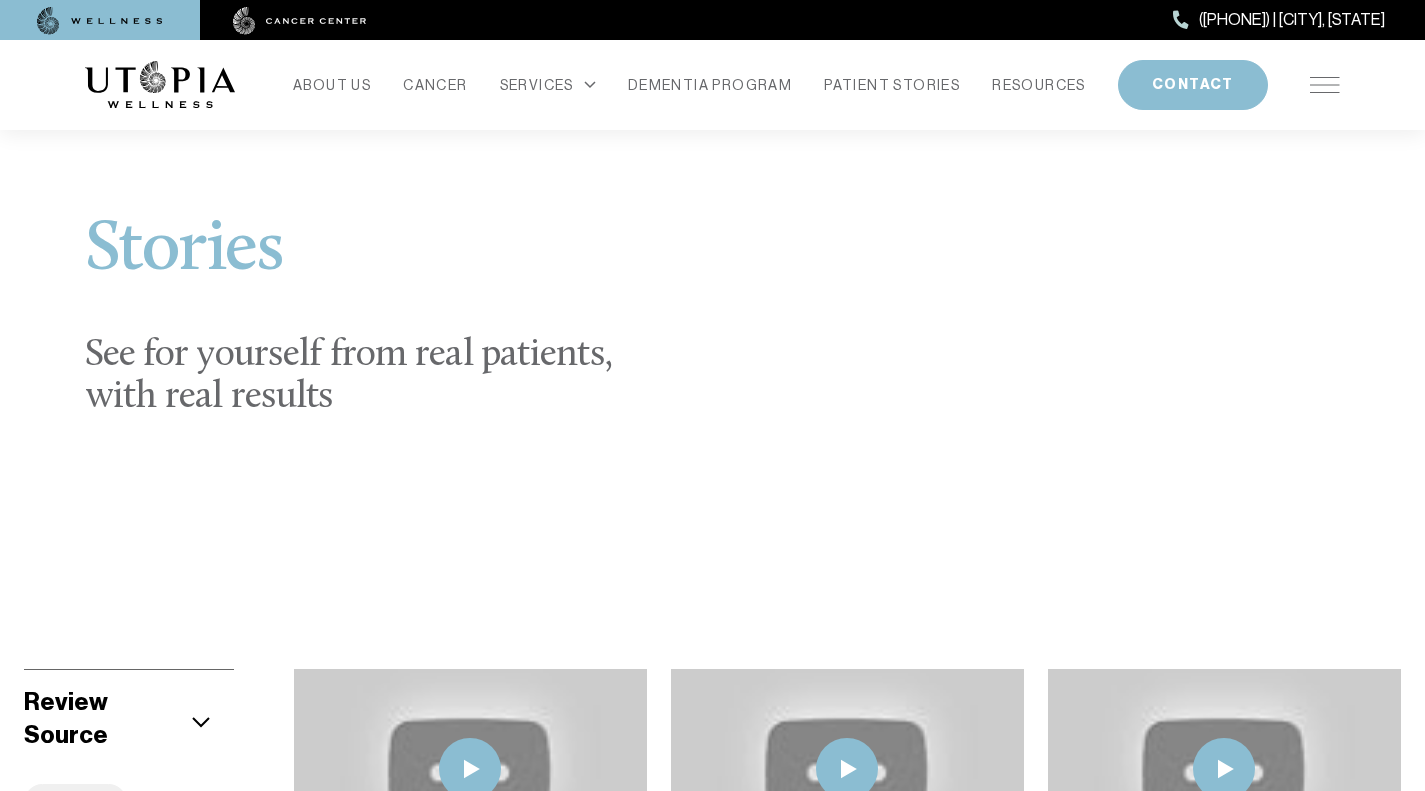 click on "SERVICES" at bounding box center (548, 85) 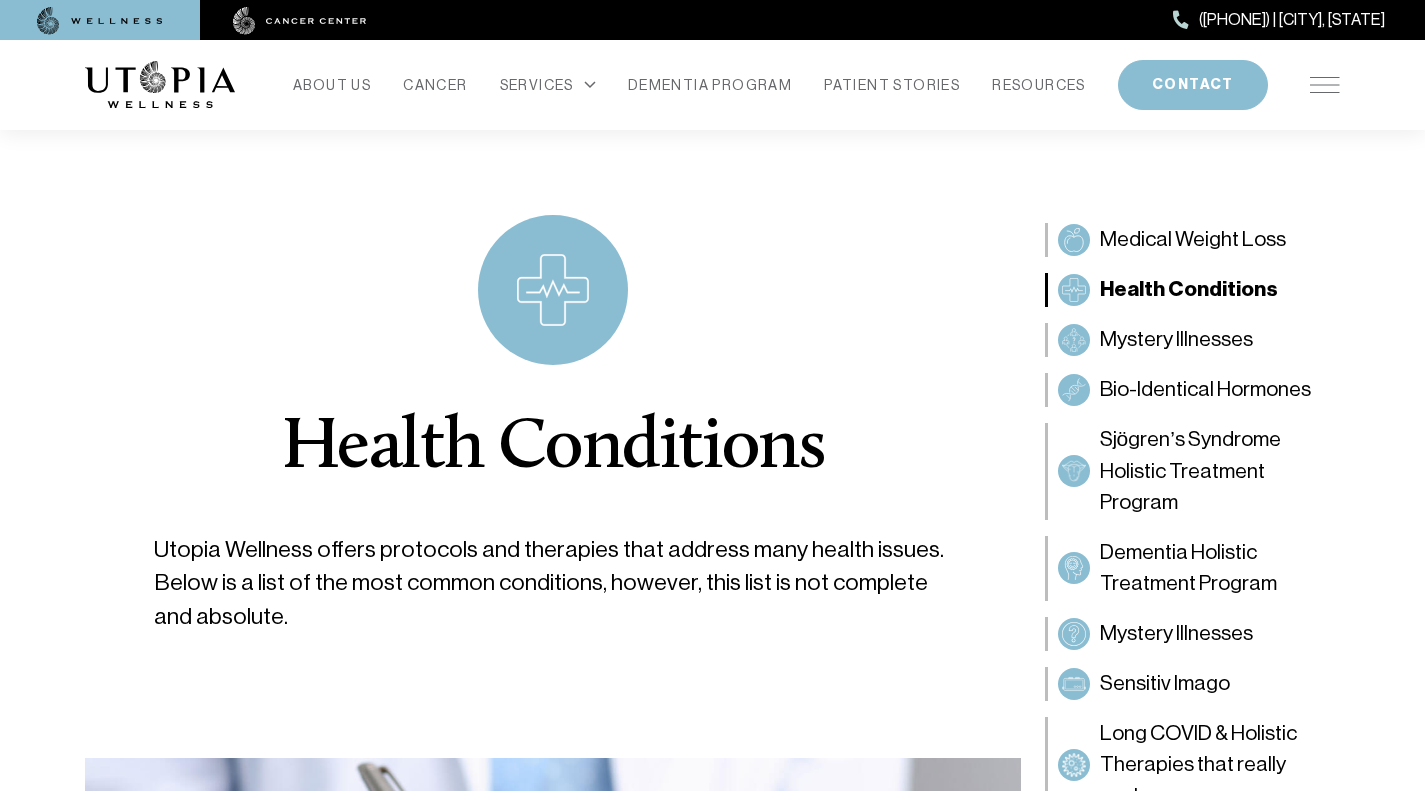 scroll, scrollTop: 6, scrollLeft: 0, axis: vertical 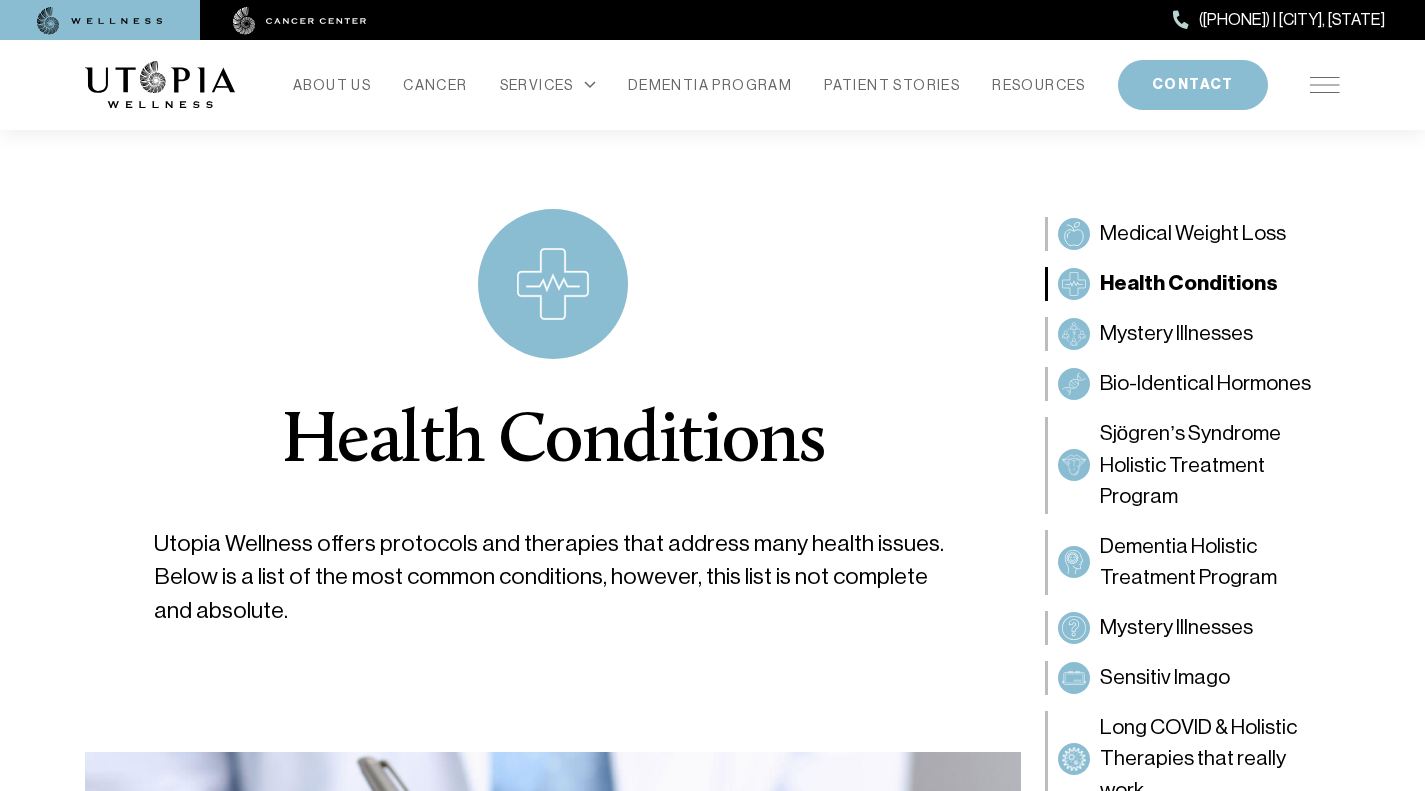 click on "ABOUT US" at bounding box center (332, 85) 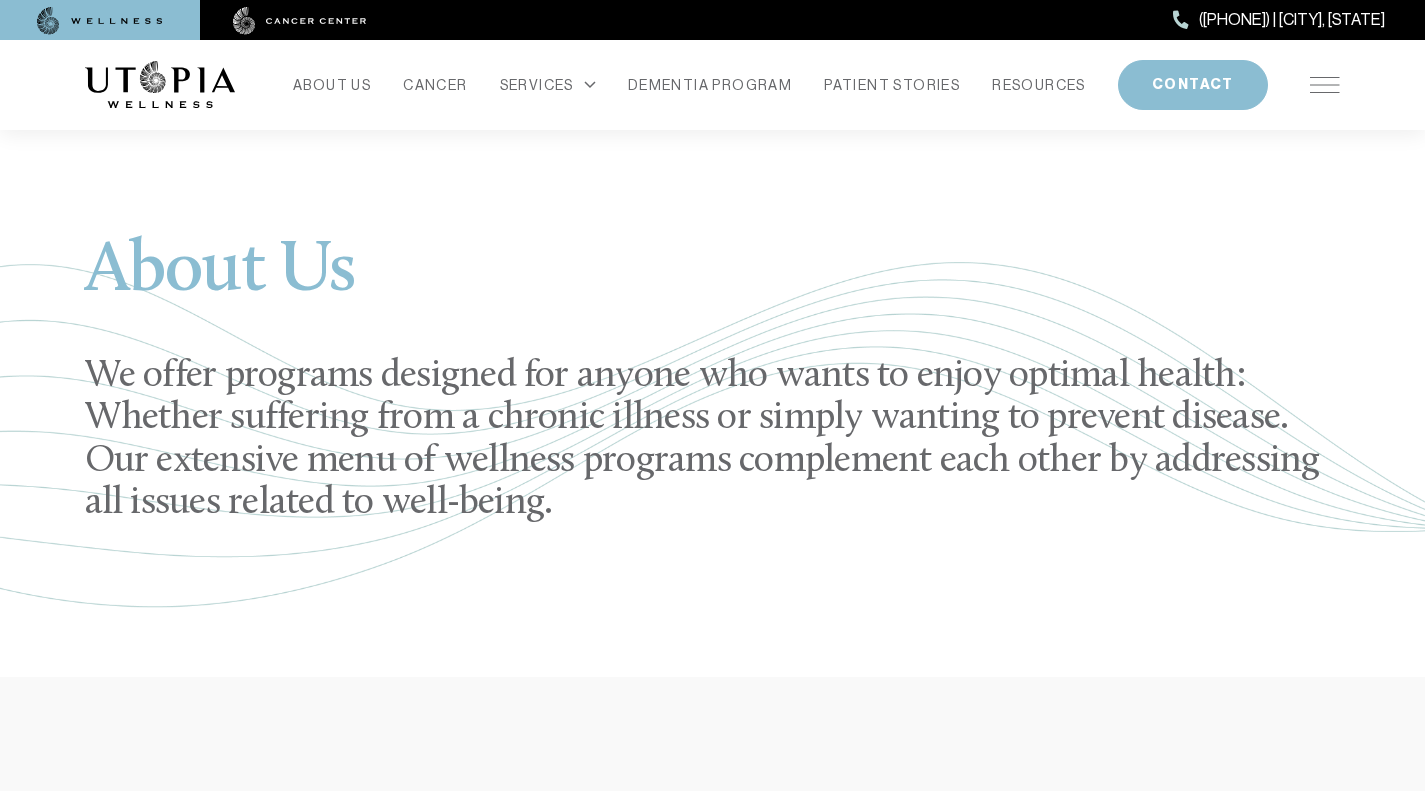 scroll, scrollTop: 0, scrollLeft: 0, axis: both 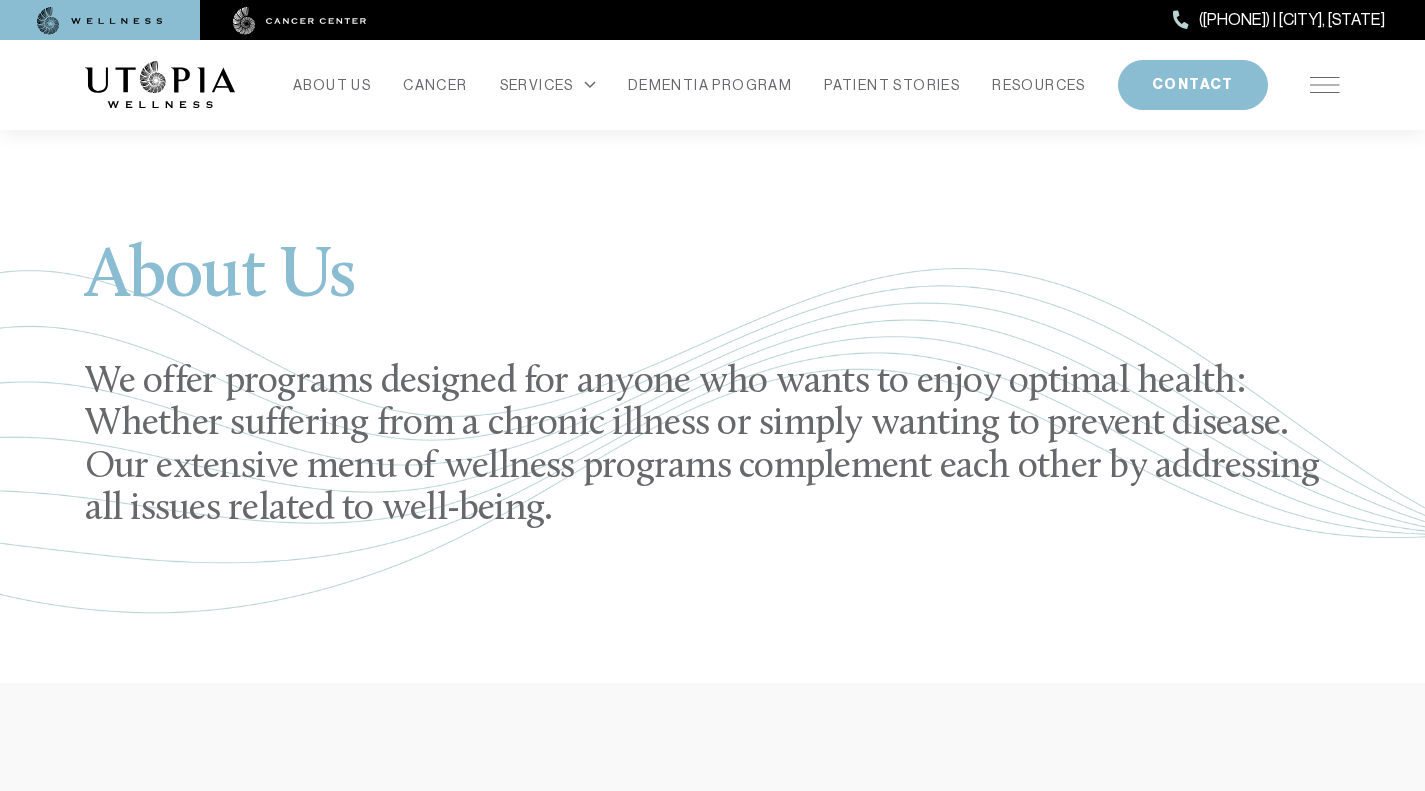 click on "ABOUT US" at bounding box center [332, 85] 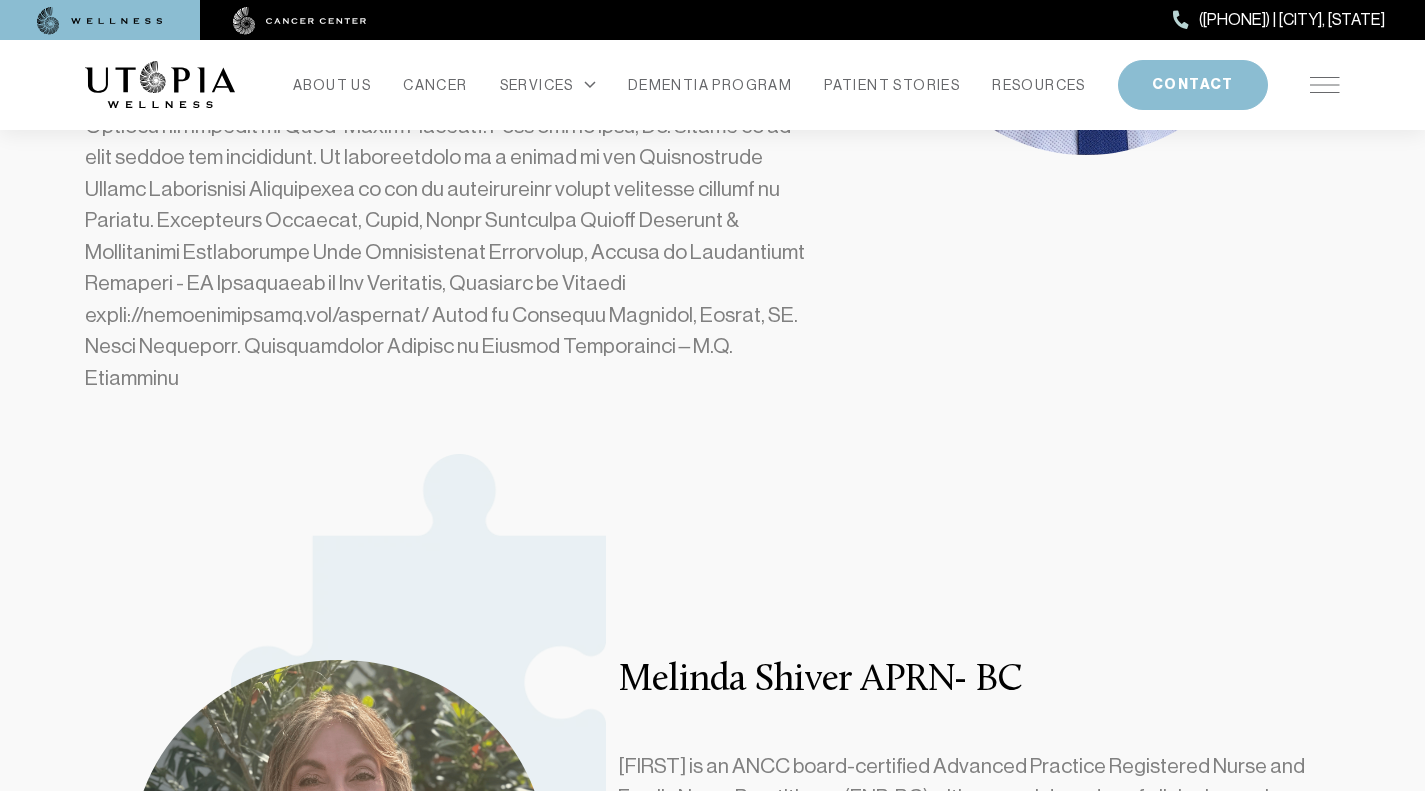 scroll, scrollTop: 1135, scrollLeft: 0, axis: vertical 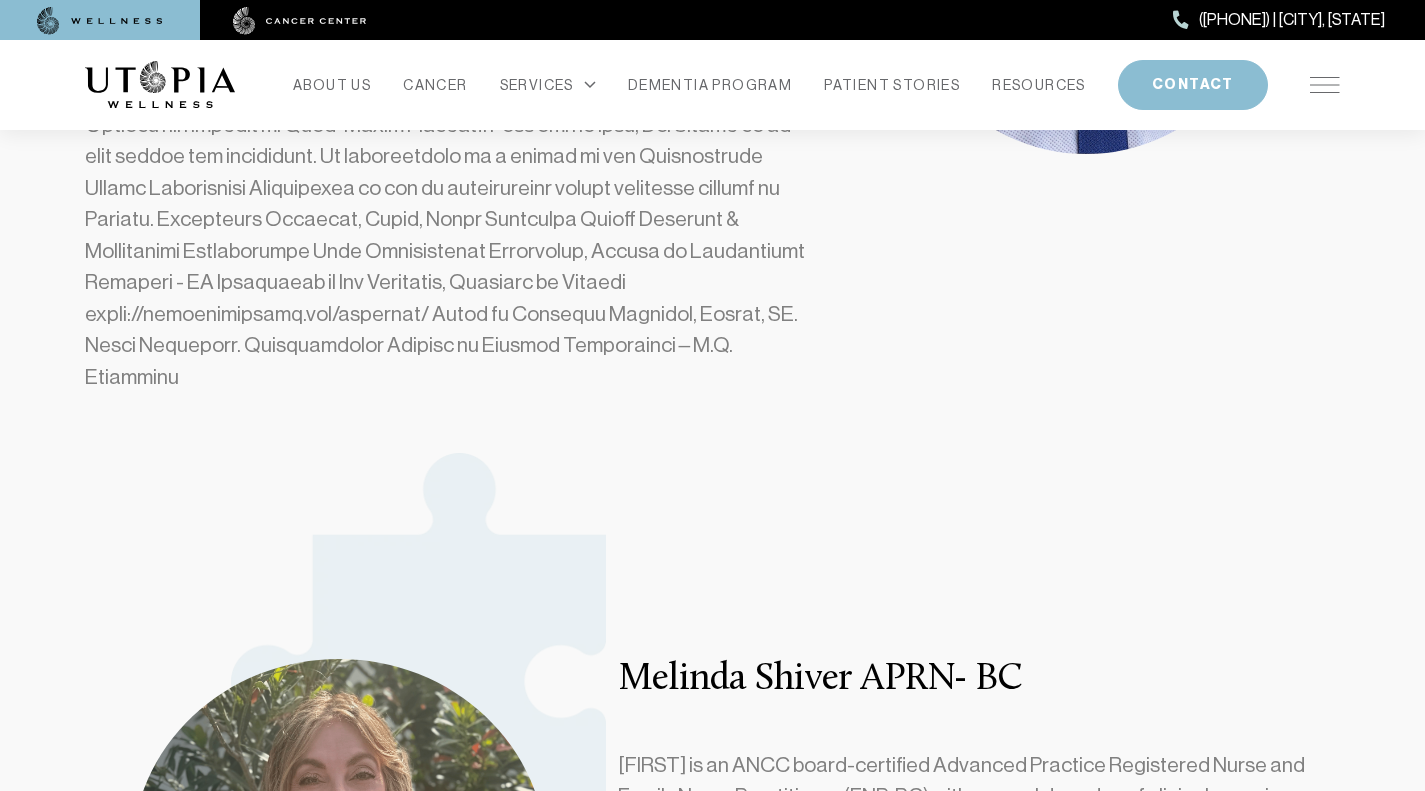 click on "ABOUT US" at bounding box center [332, 85] 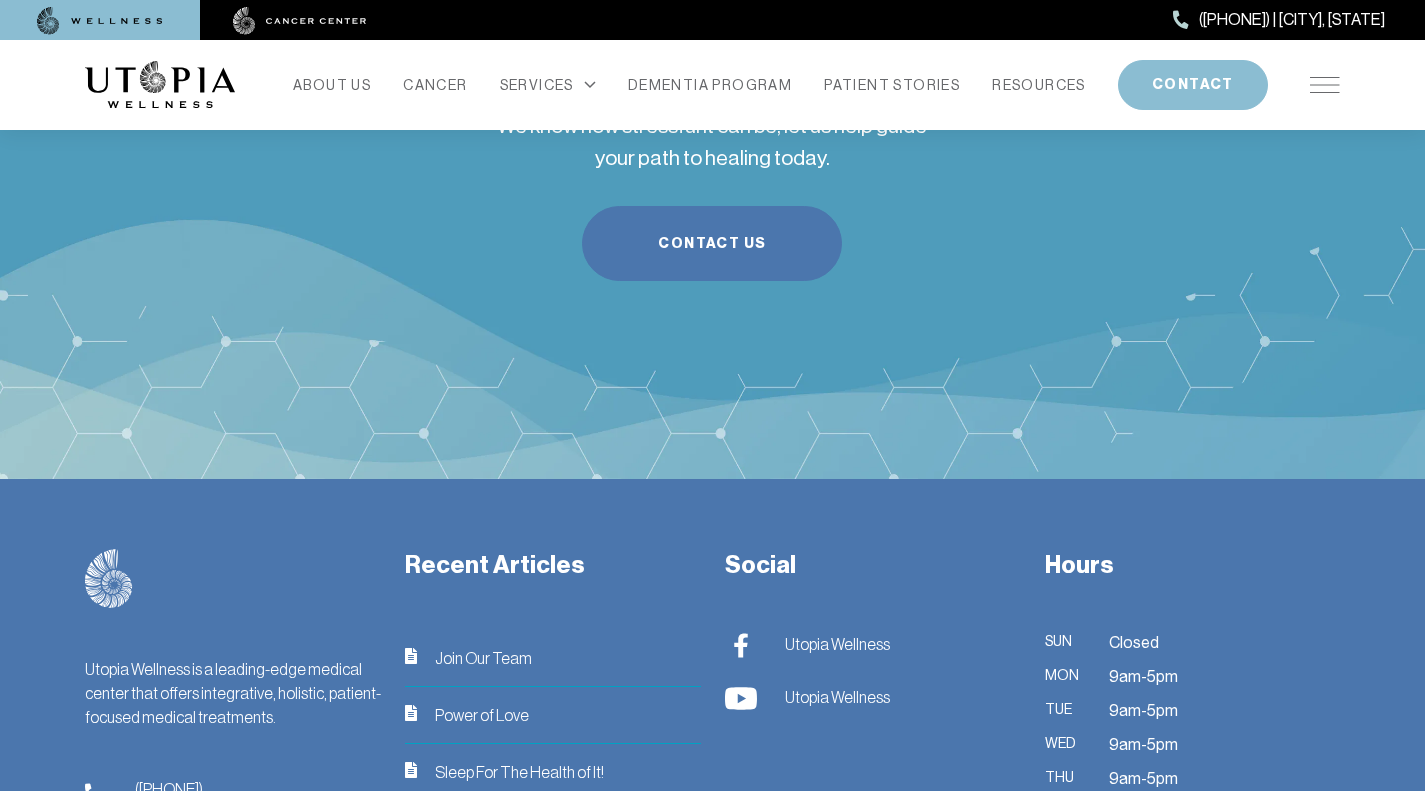 scroll, scrollTop: 5100, scrollLeft: 0, axis: vertical 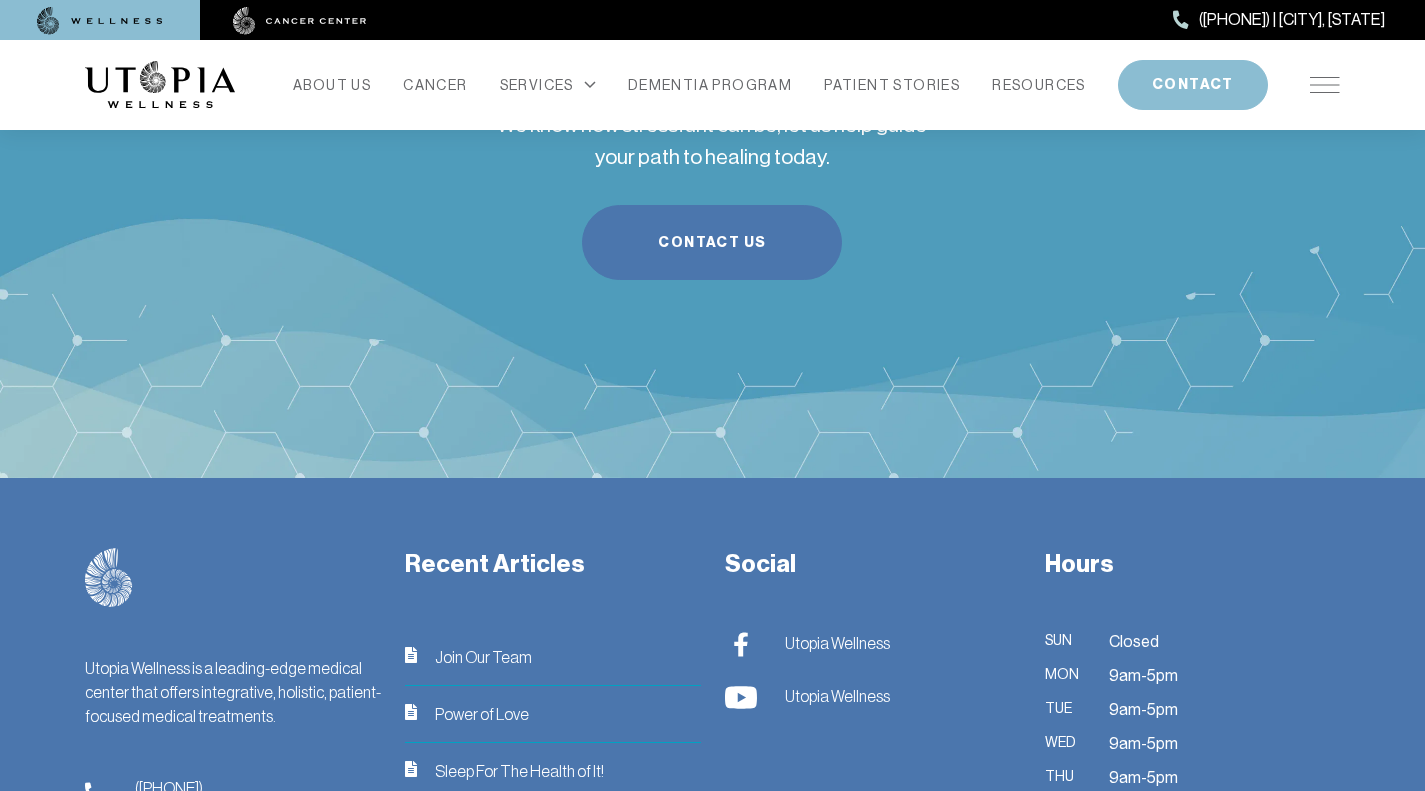 click on "Contact Us" at bounding box center (712, 242) 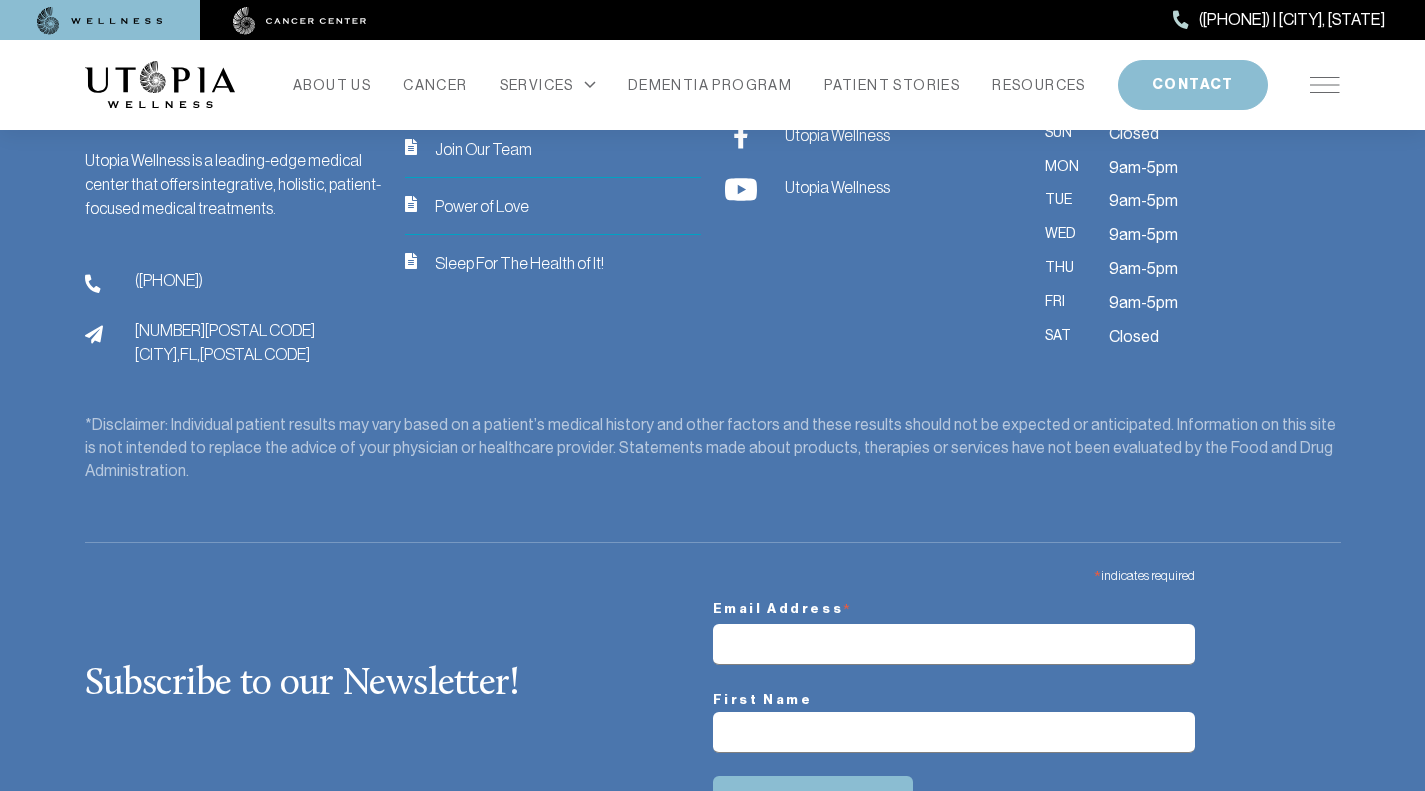 scroll, scrollTop: 2141, scrollLeft: 0, axis: vertical 